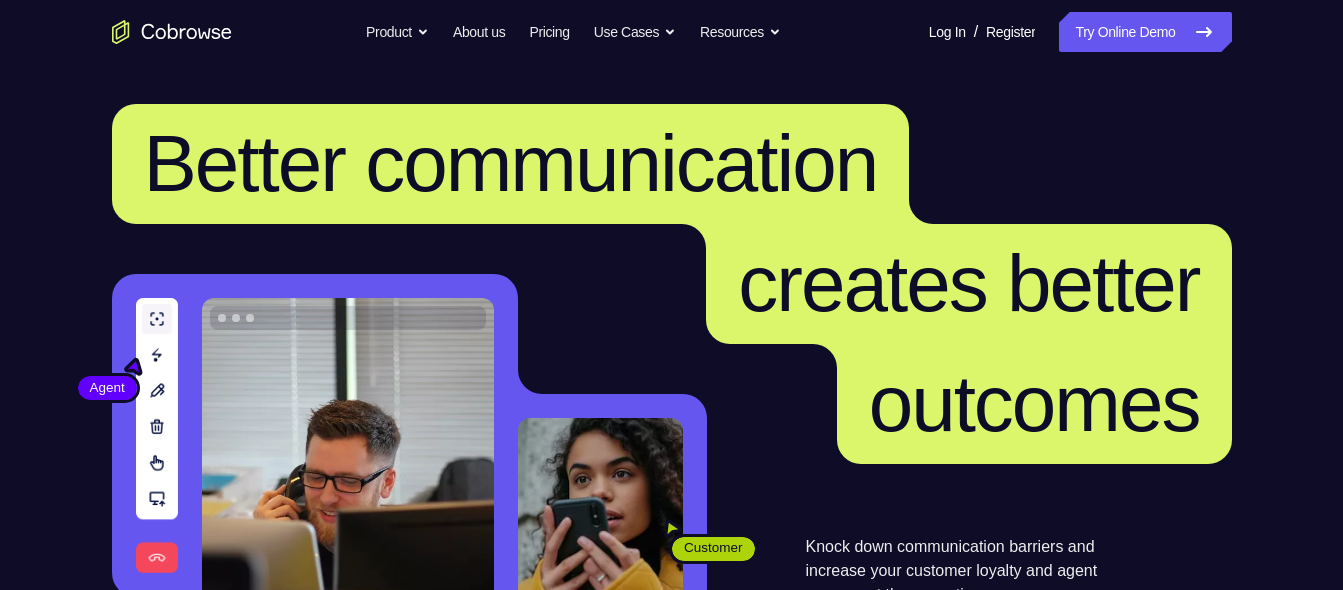 scroll, scrollTop: 0, scrollLeft: 0, axis: both 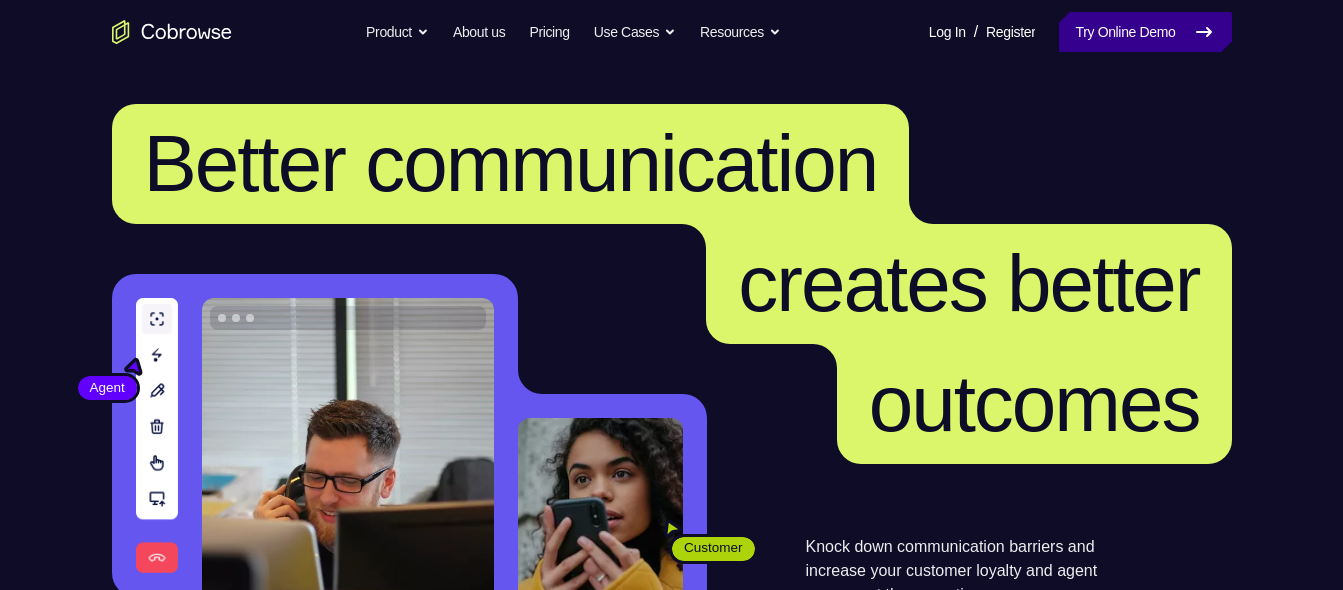 drag, startPoint x: 0, startPoint y: 0, endPoint x: 1113, endPoint y: 38, distance: 1113.6486 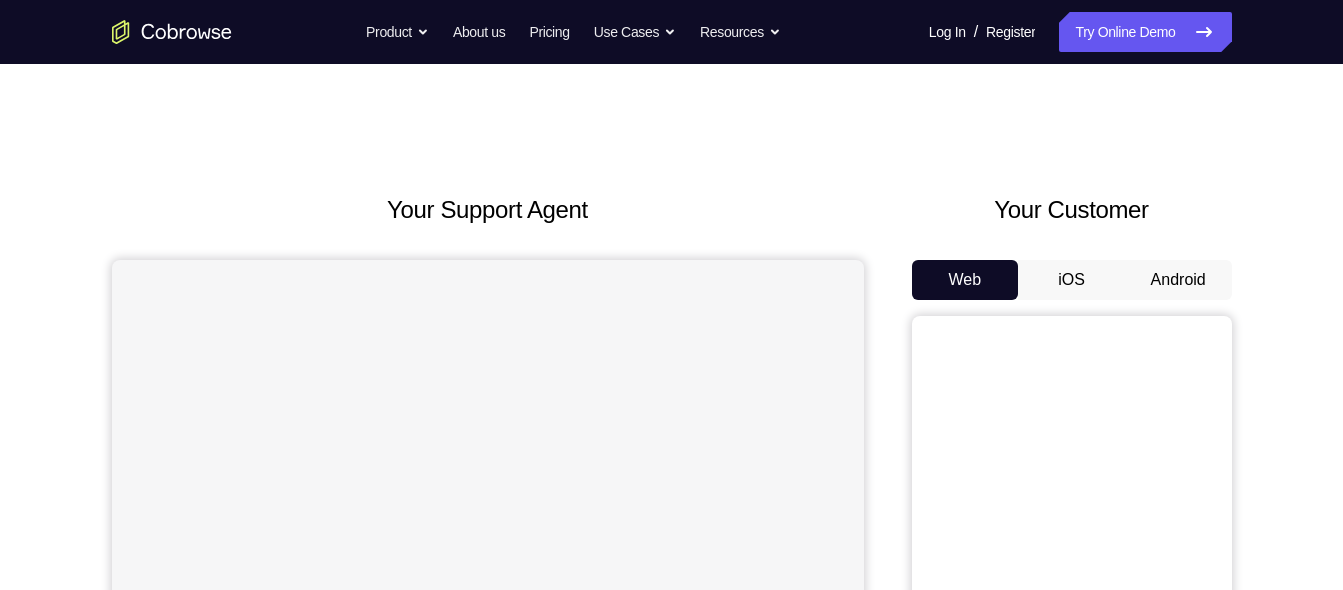scroll, scrollTop: 0, scrollLeft: 0, axis: both 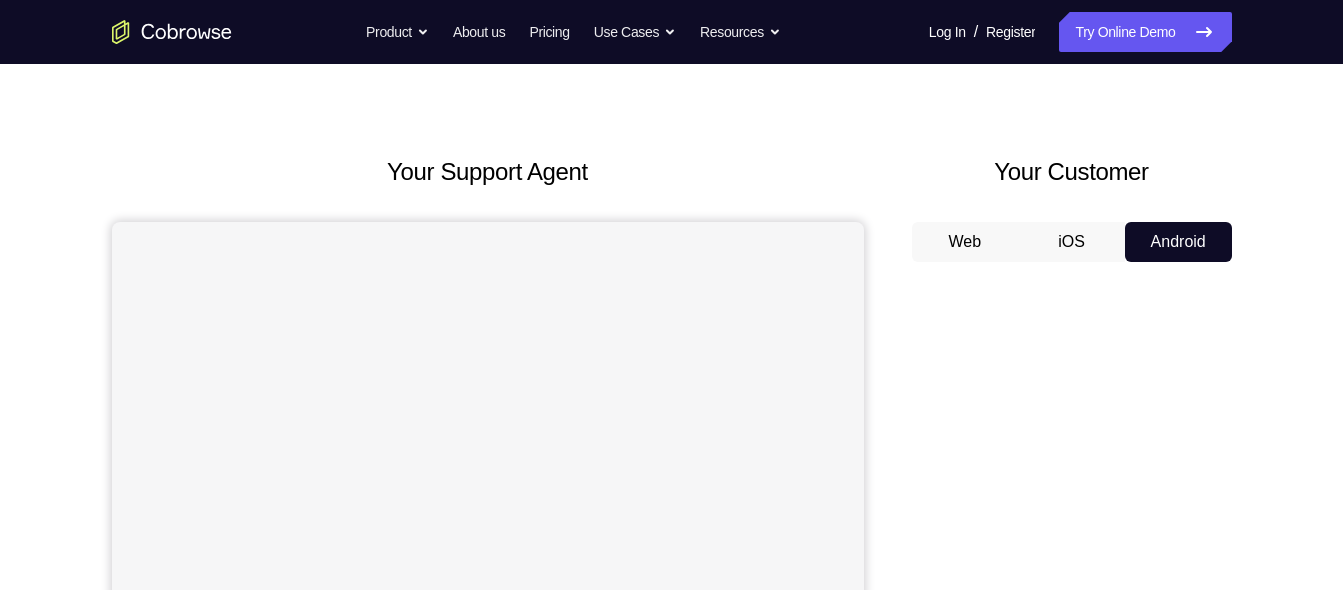 click on "Your Support Agent             Your Customer       Web   iOS   Android                         Next Steps   We’d be happy to give a product demo, answer any technical questions, or share best practices.          Create An Account             Contact Sales" at bounding box center [672, 685] 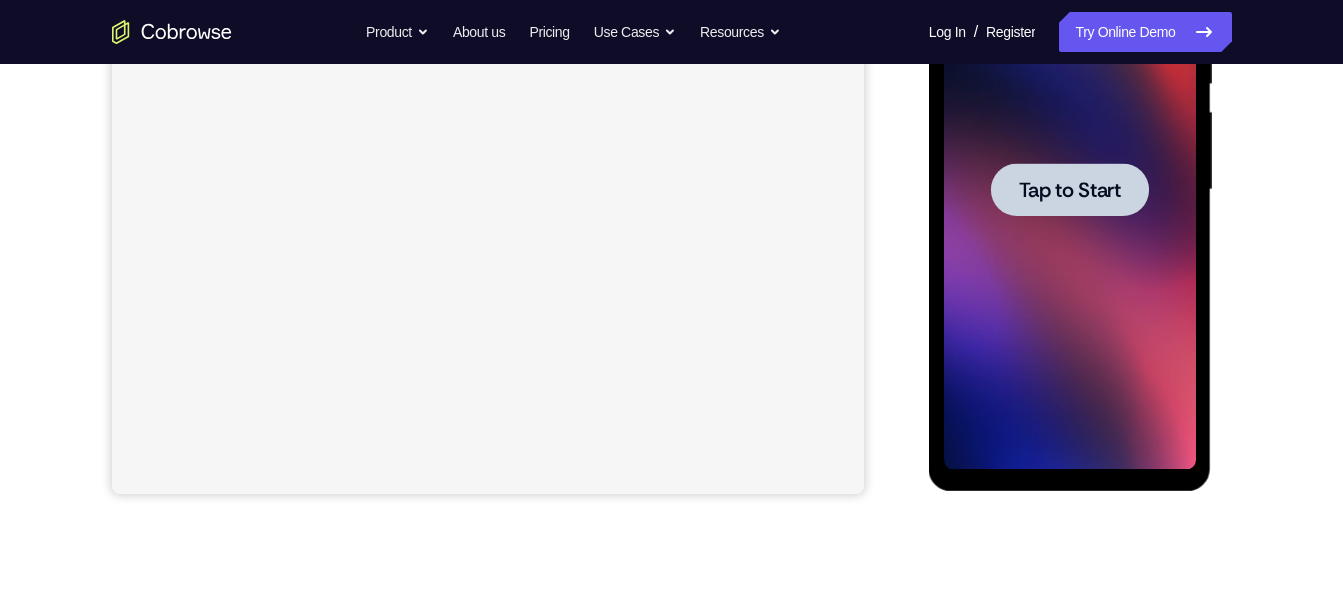 scroll, scrollTop: 0, scrollLeft: 0, axis: both 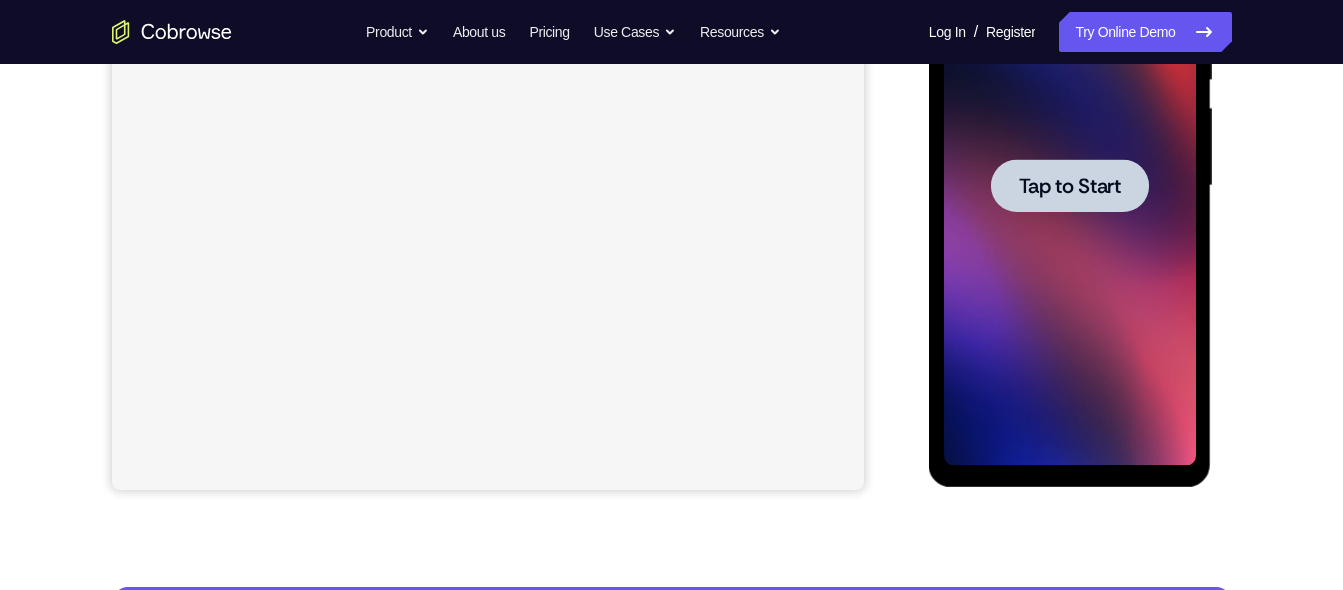 click at bounding box center (1070, 186) 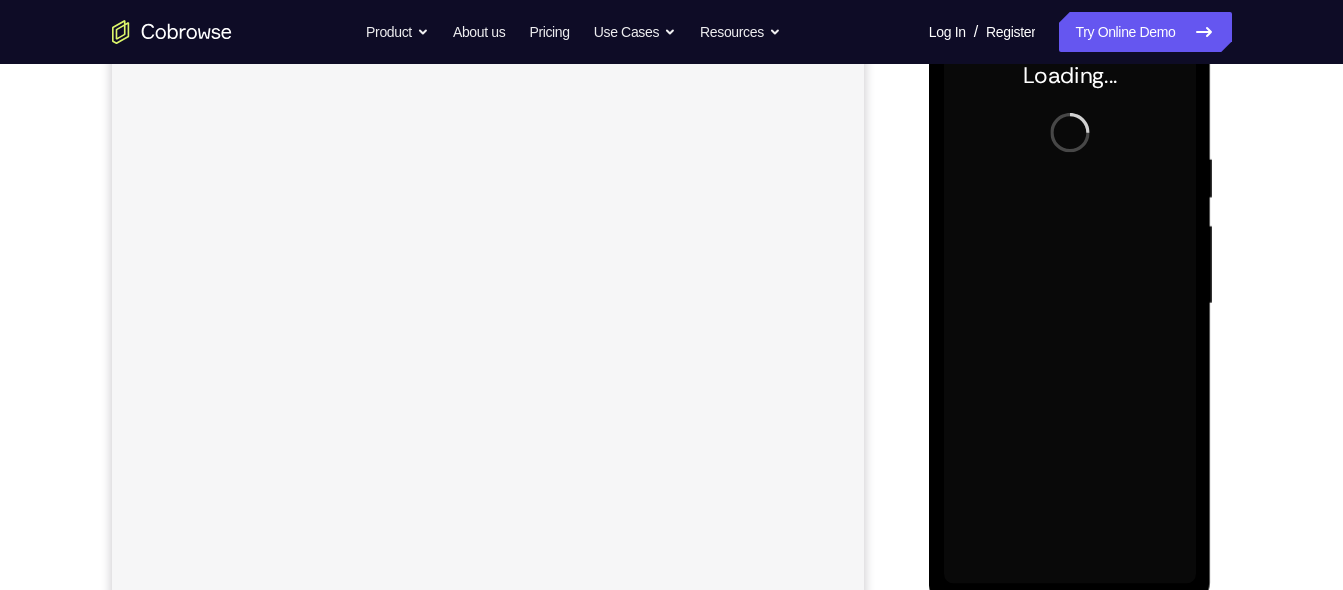 scroll, scrollTop: 320, scrollLeft: 0, axis: vertical 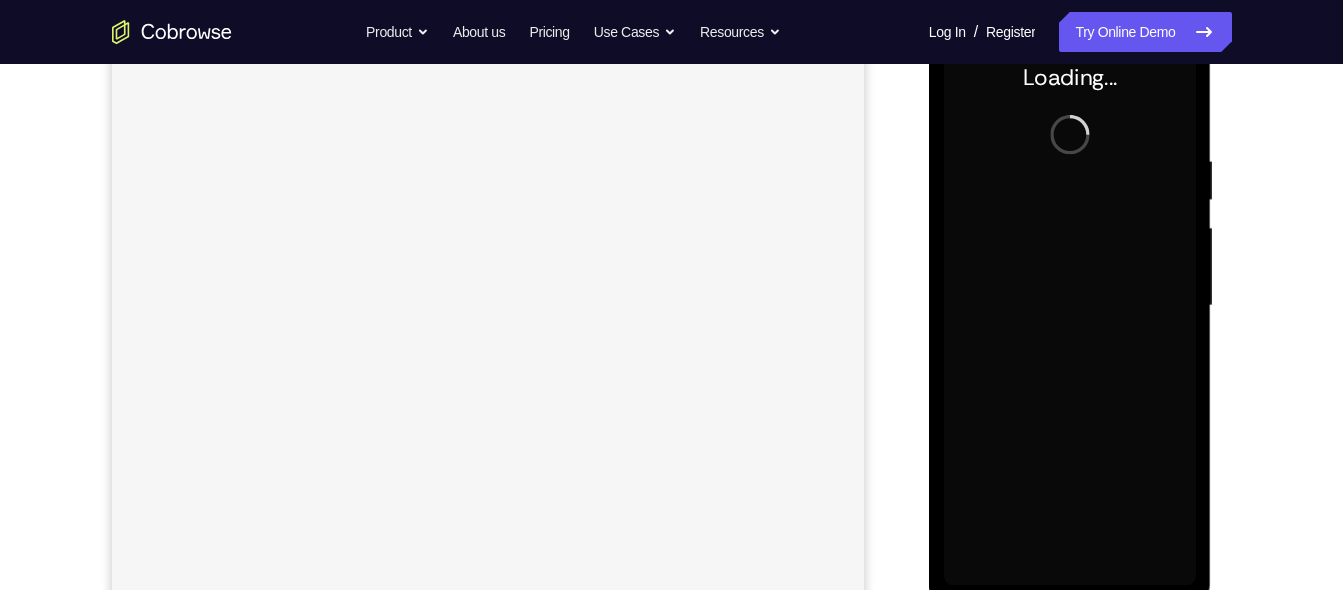 click at bounding box center (1070, 306) 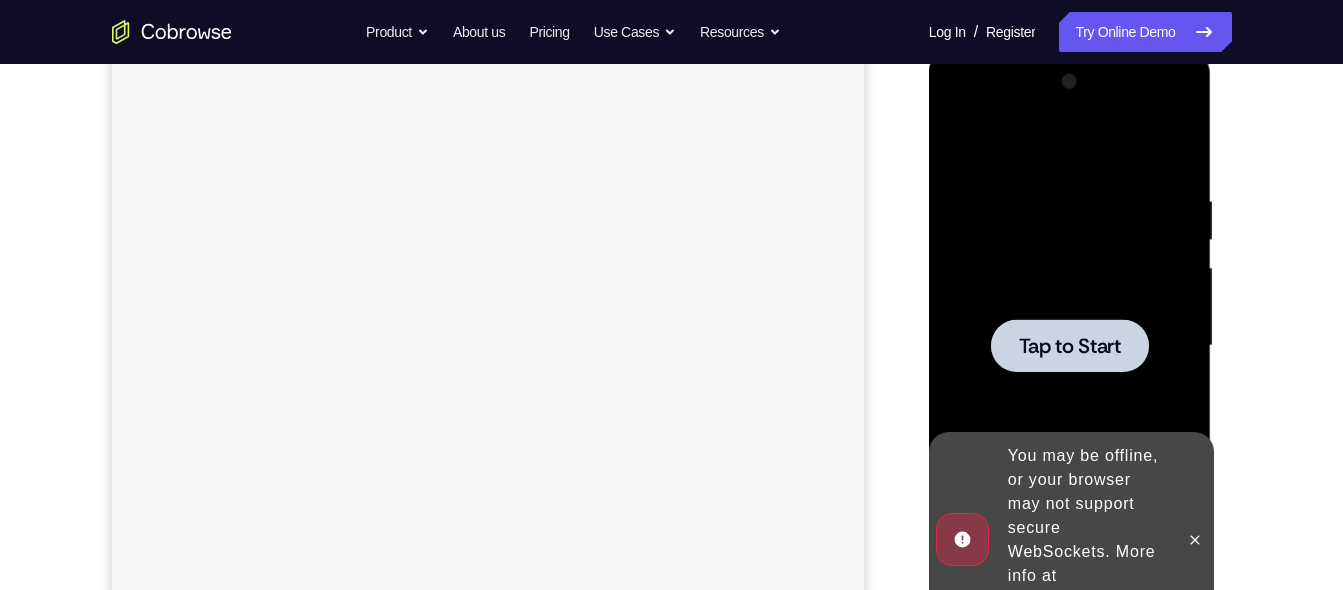 drag, startPoint x: 2174, startPoint y: 73, endPoint x: 991, endPoint y: 182, distance: 1188.011 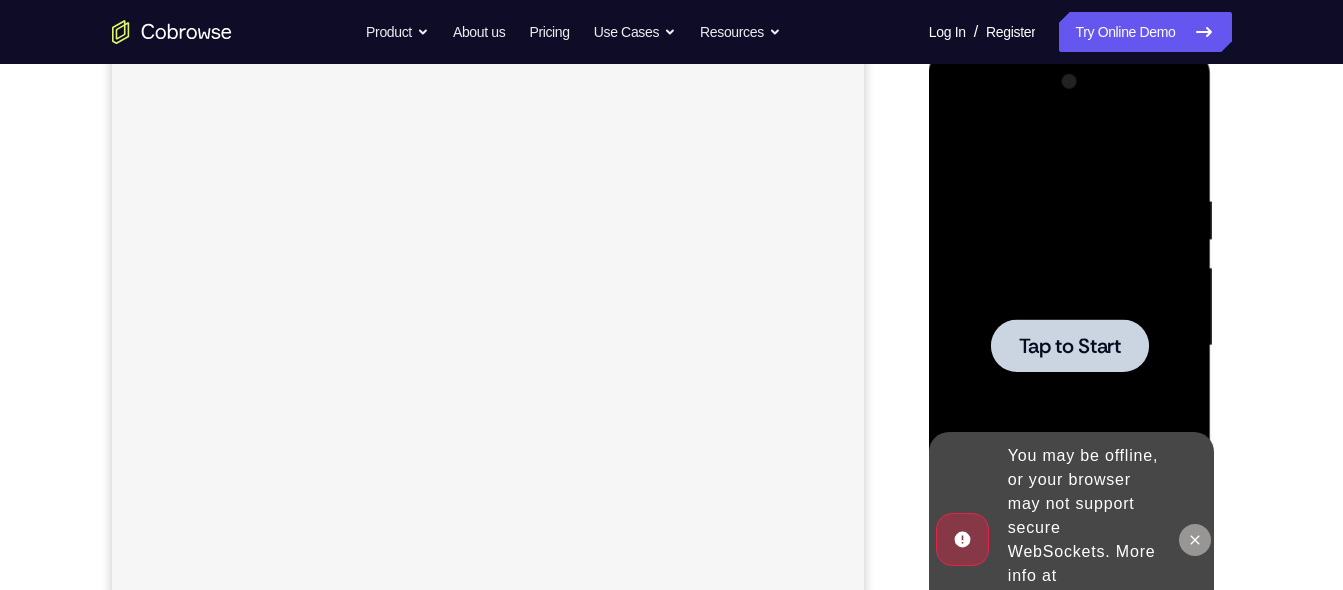 click 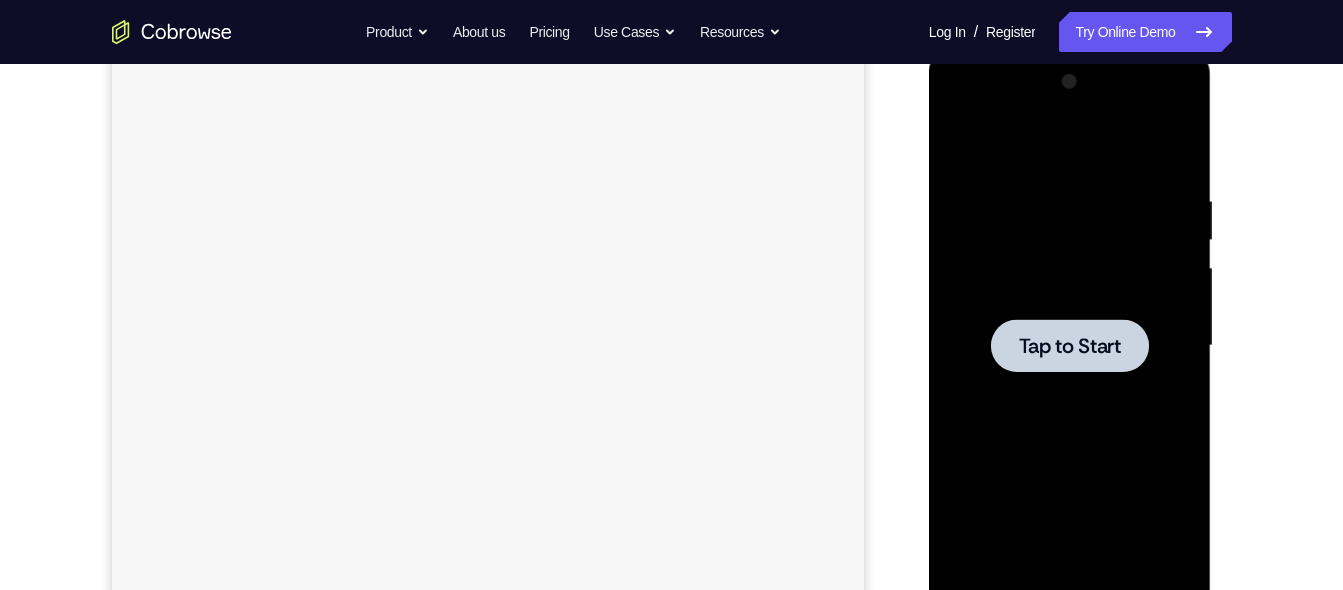 click at bounding box center (1070, 346) 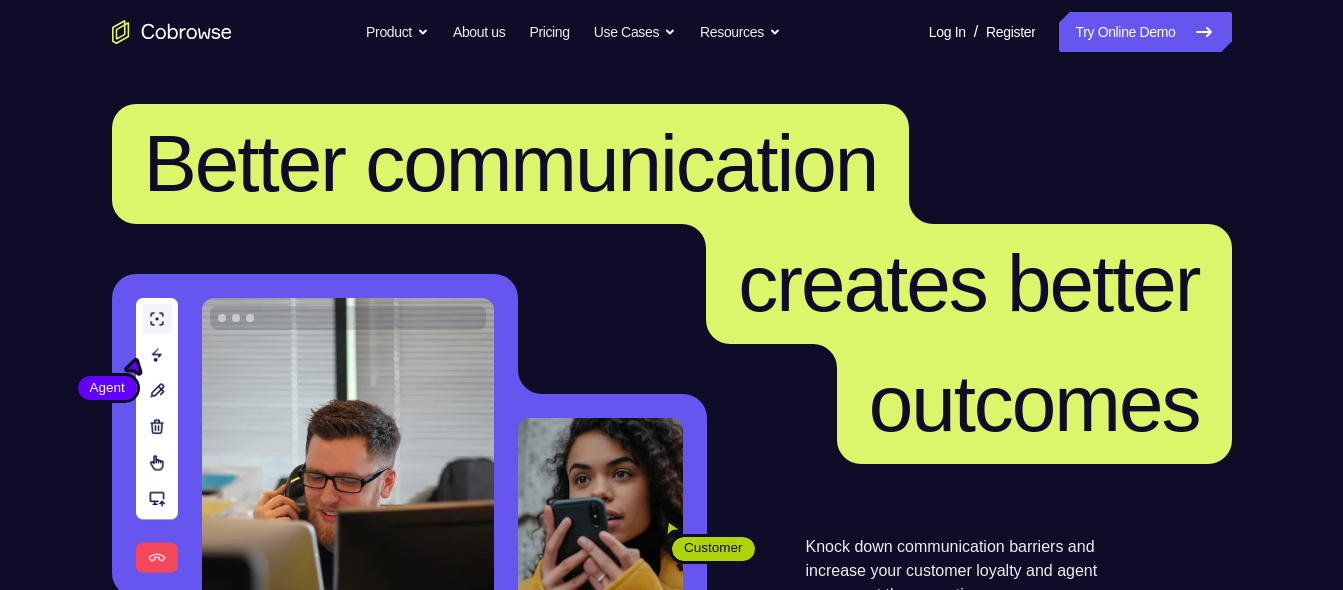 scroll, scrollTop: 0, scrollLeft: 0, axis: both 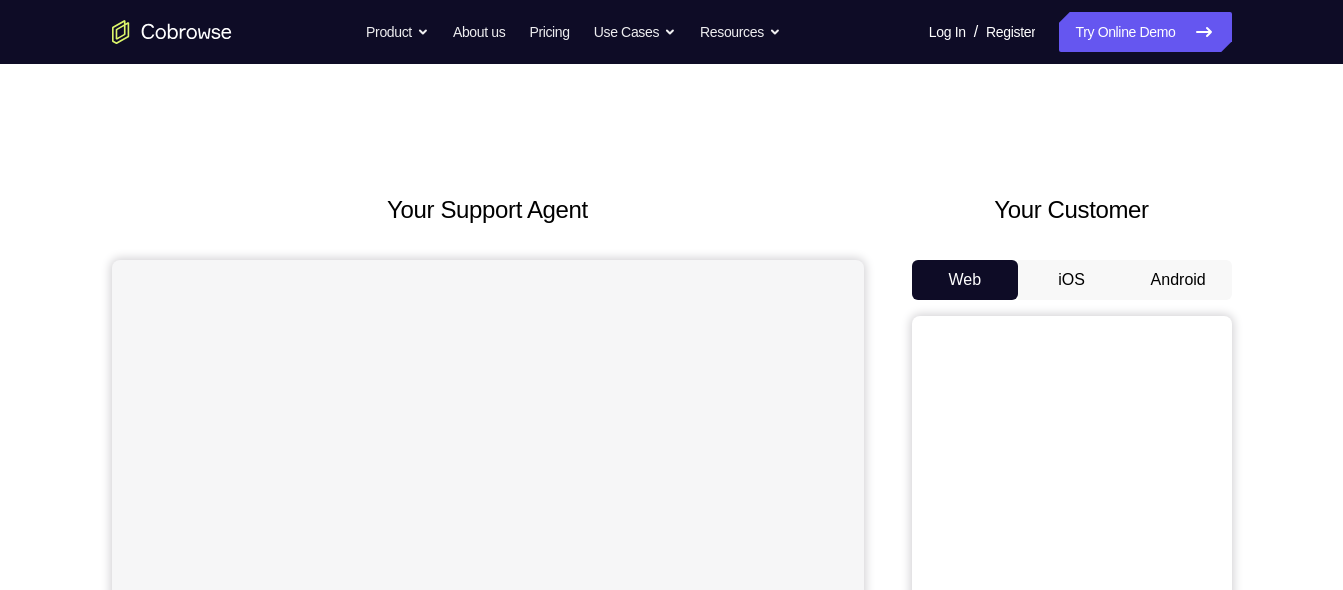 click on "Your Support Agent             Your Customer       Web   iOS   Android                         Next Steps   We’d be happy to give a product demo, answer any technical questions, or share best practices.          Create An Account             Contact Sales" at bounding box center [672, 723] 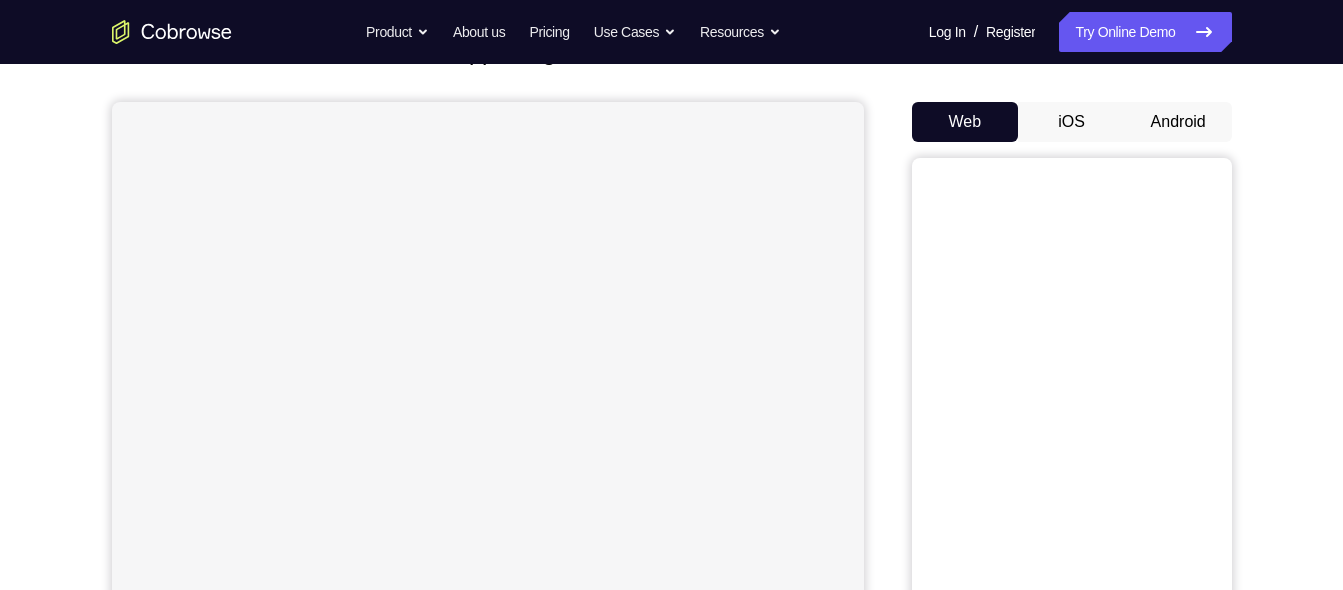 scroll, scrollTop: 160, scrollLeft: 0, axis: vertical 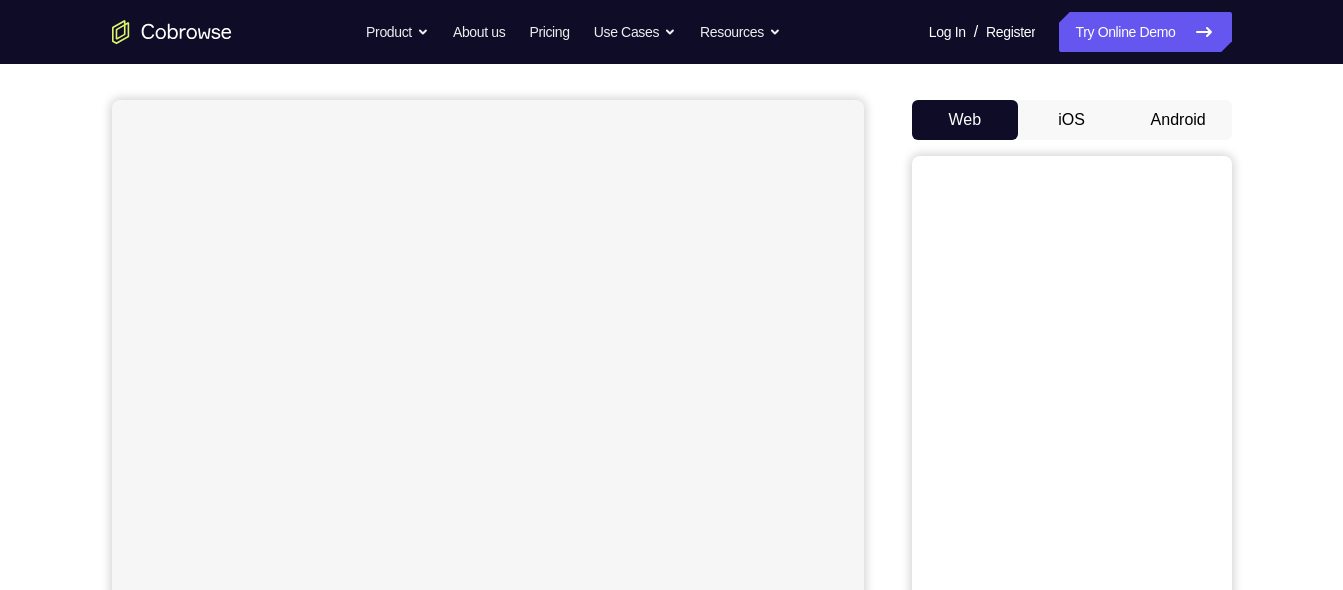 click on "Android" at bounding box center (1178, 120) 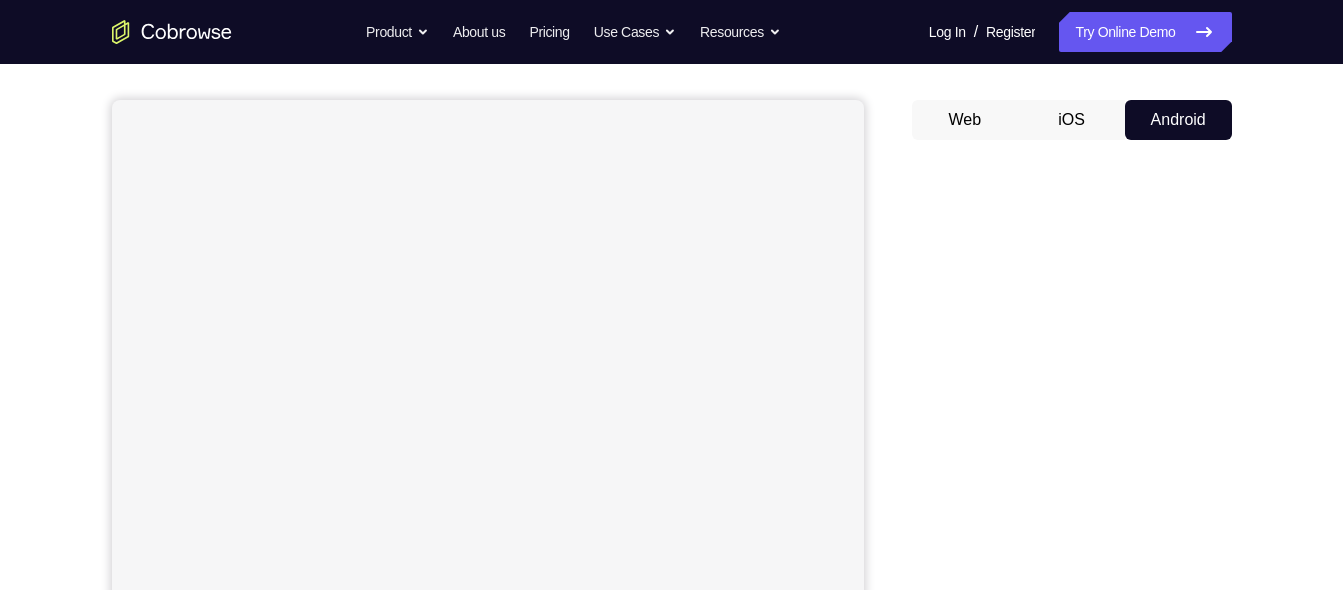 type 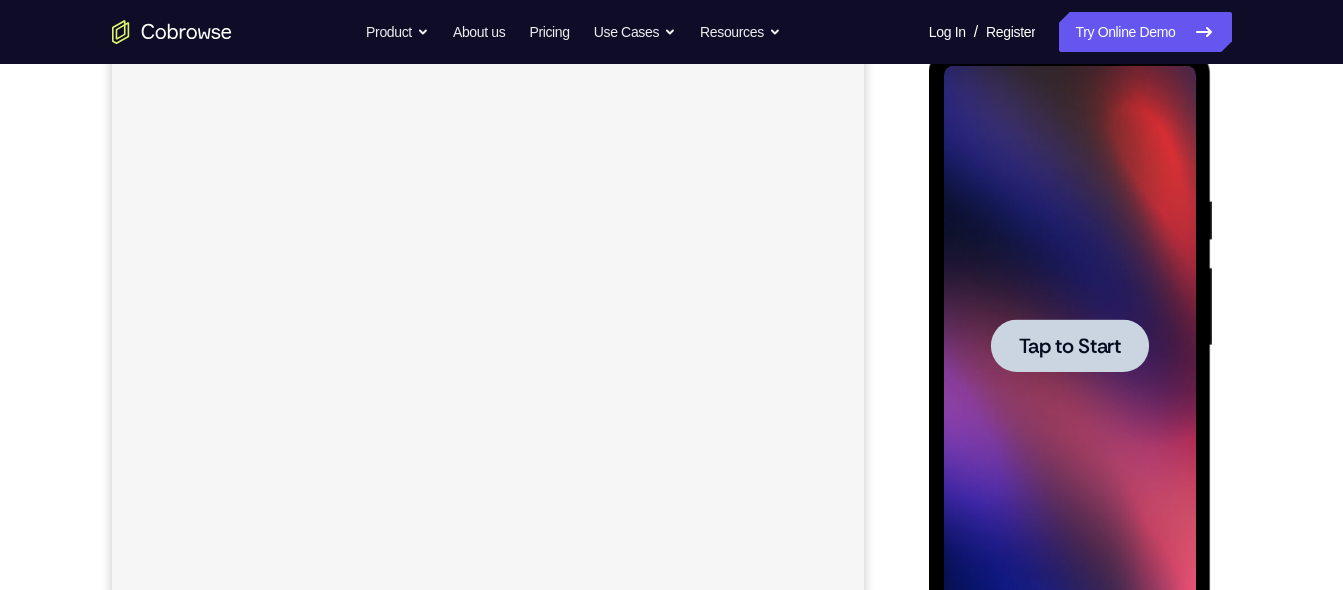 scroll, scrollTop: 0, scrollLeft: 0, axis: both 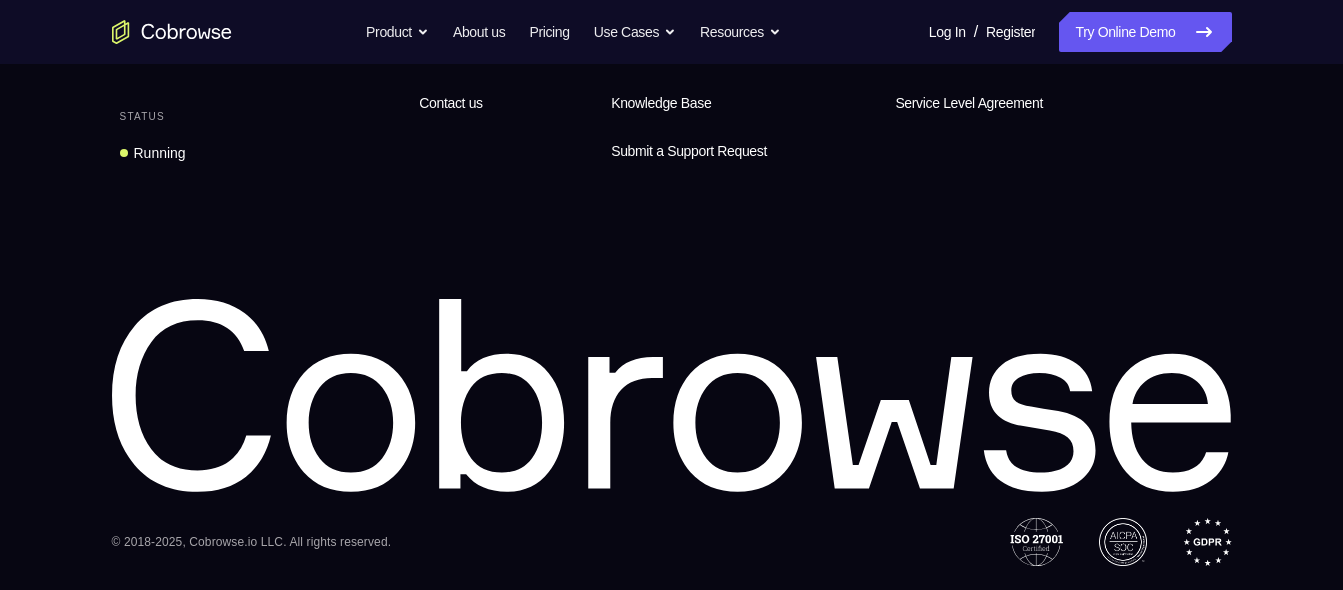 click 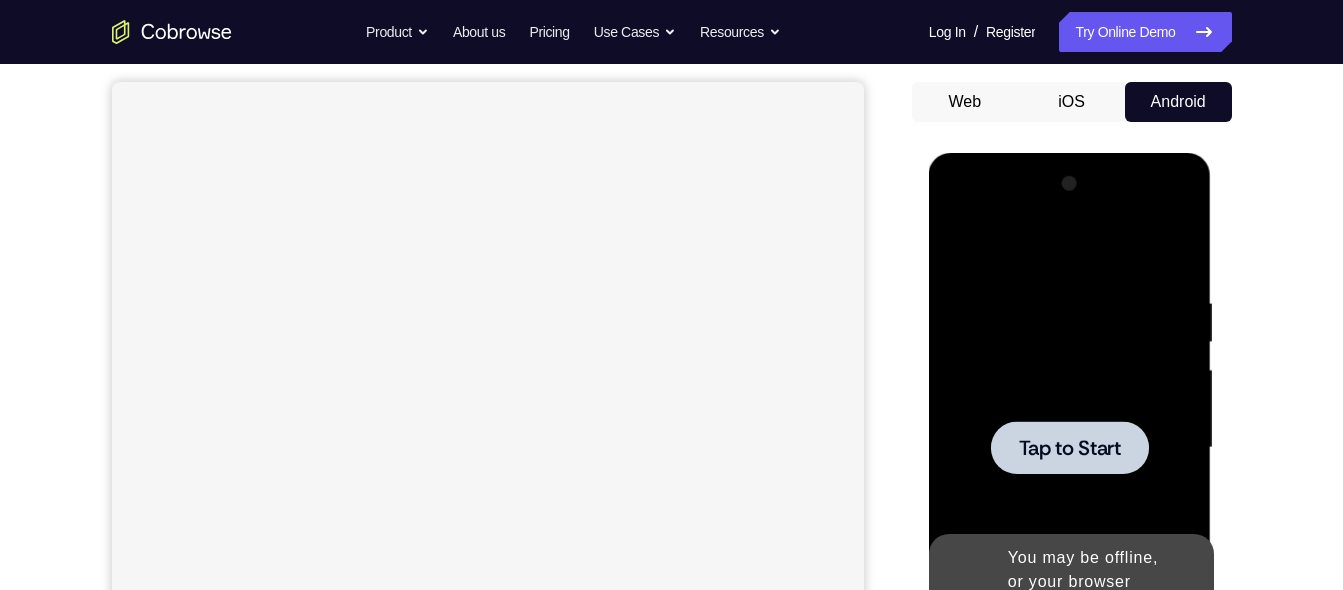 scroll, scrollTop: 176, scrollLeft: 0, axis: vertical 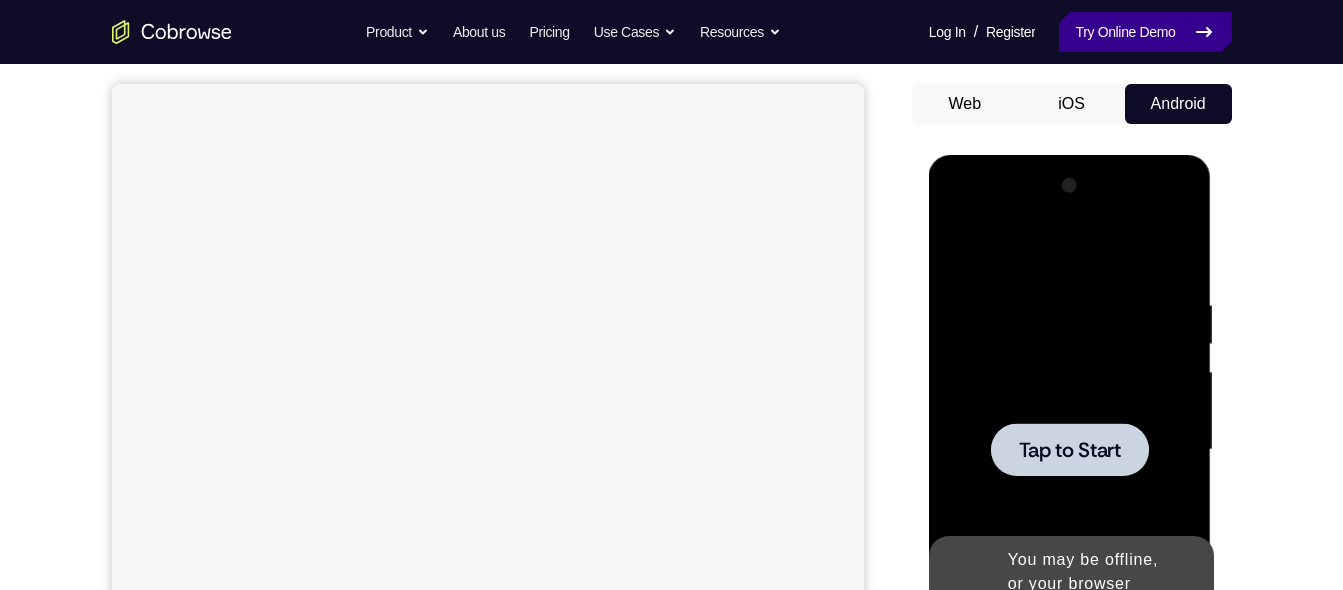 click on "Try Online Demo" at bounding box center (1145, 32) 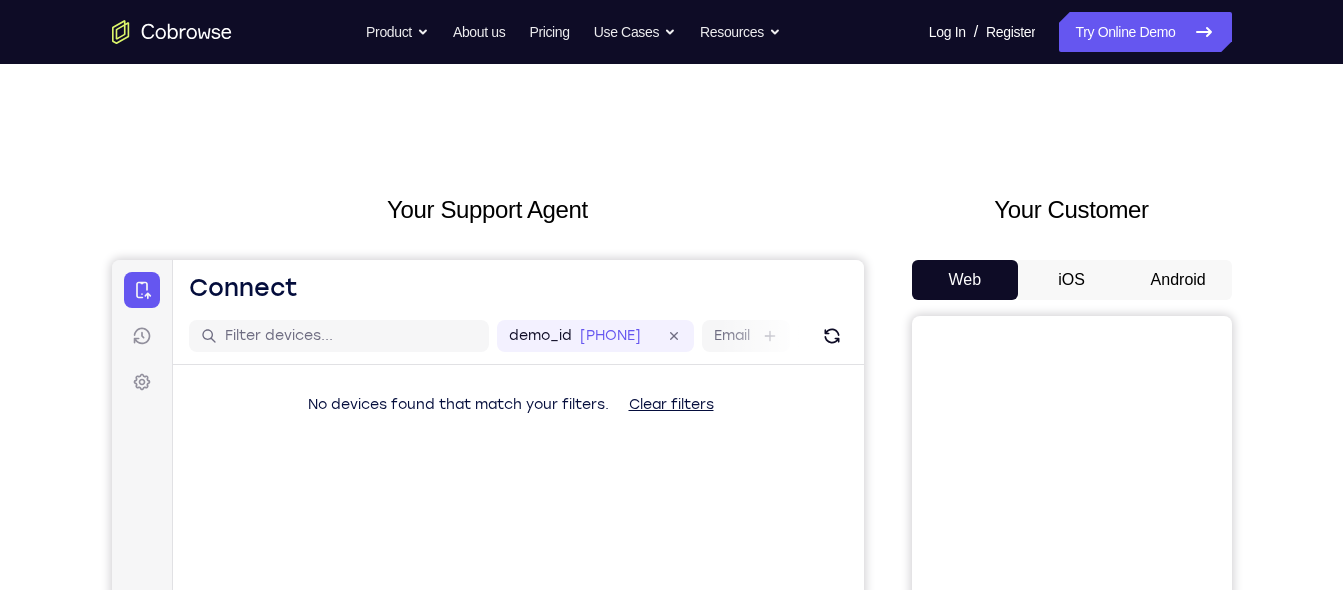 scroll, scrollTop: 0, scrollLeft: 0, axis: both 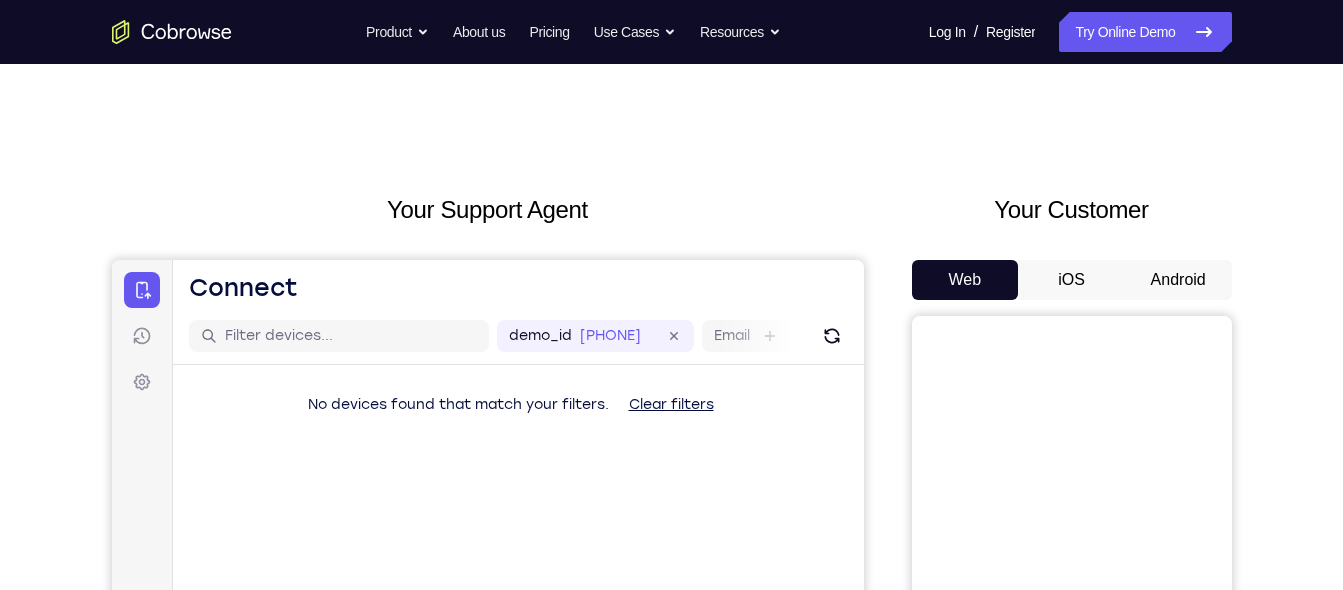 click on "Android" at bounding box center (1178, 280) 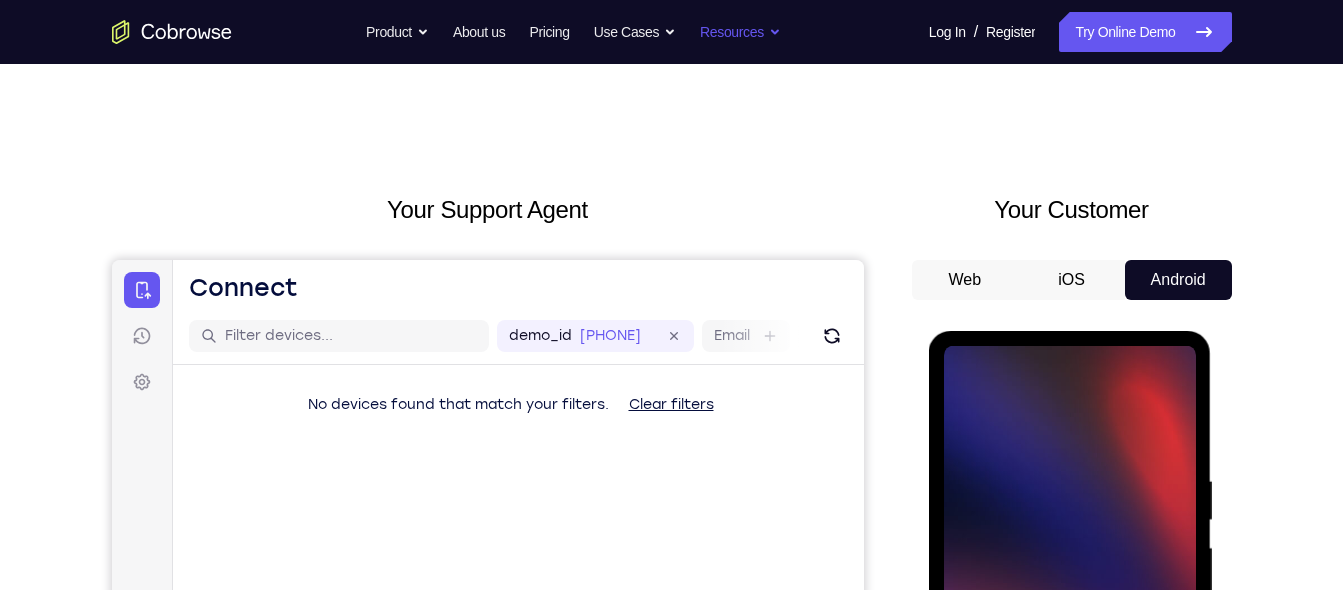 scroll, scrollTop: 0, scrollLeft: 0, axis: both 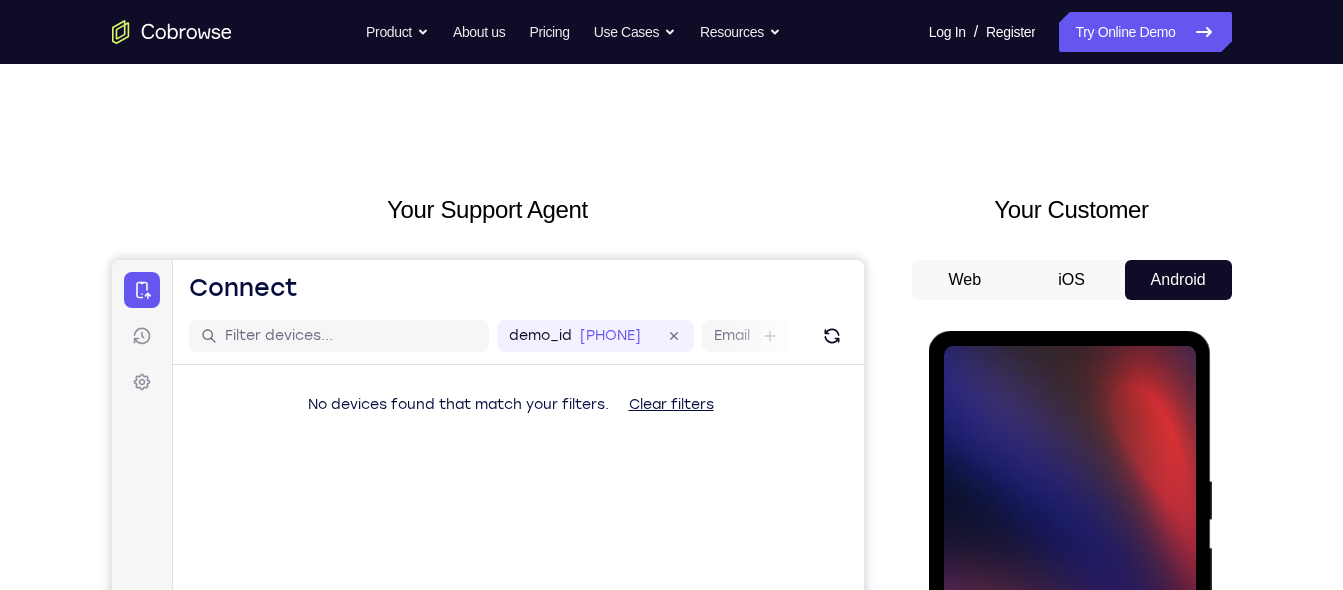type 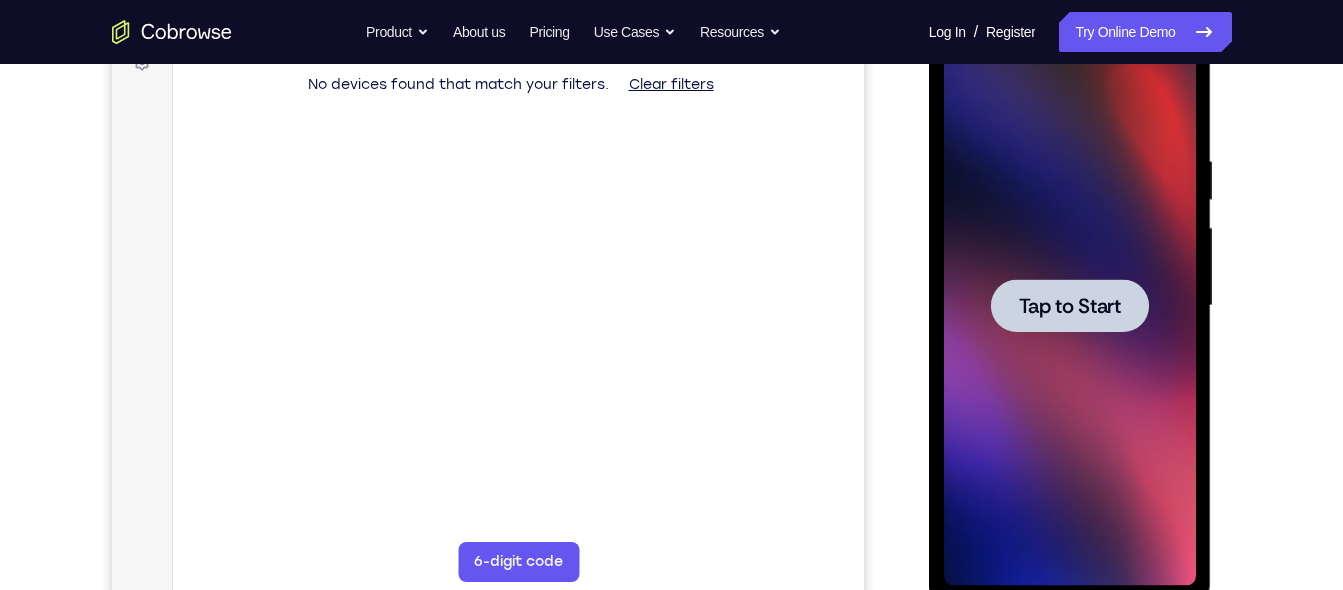 scroll, scrollTop: 360, scrollLeft: 0, axis: vertical 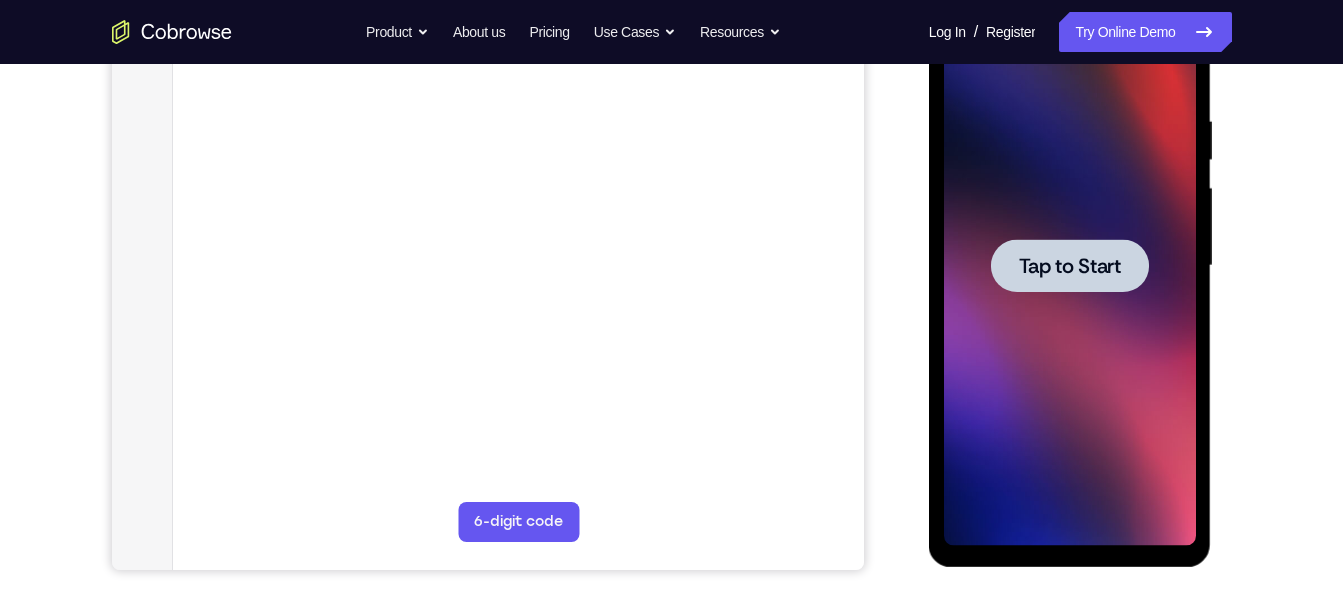 click at bounding box center [1070, 266] 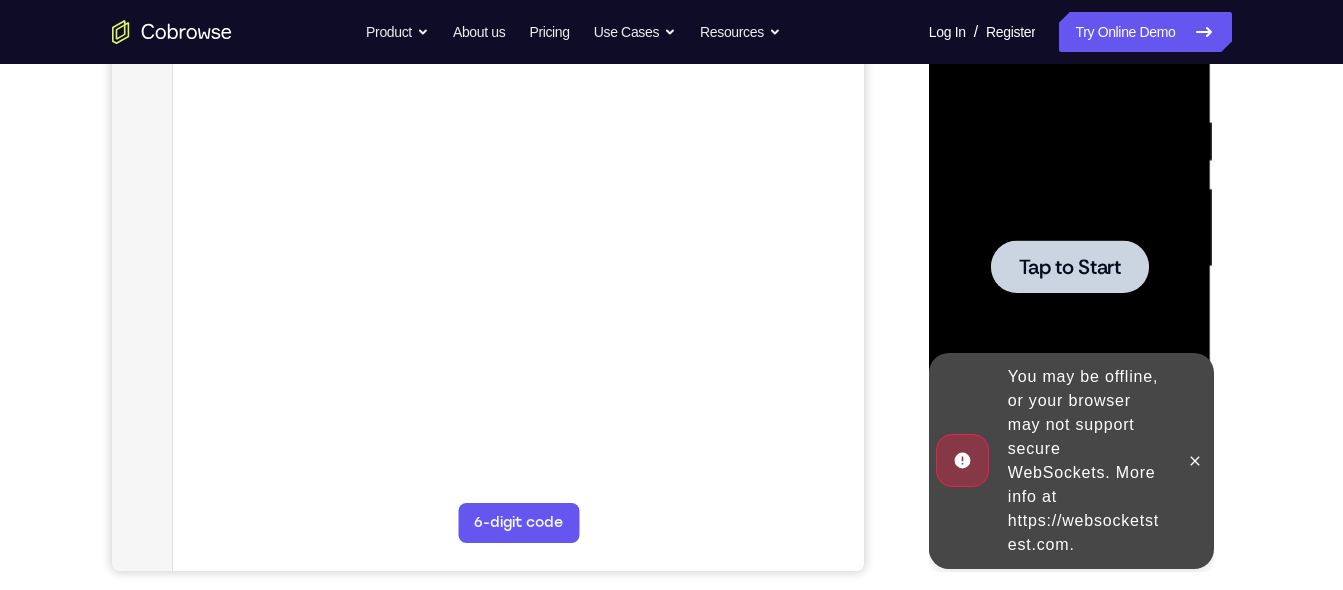 scroll, scrollTop: 360, scrollLeft: 0, axis: vertical 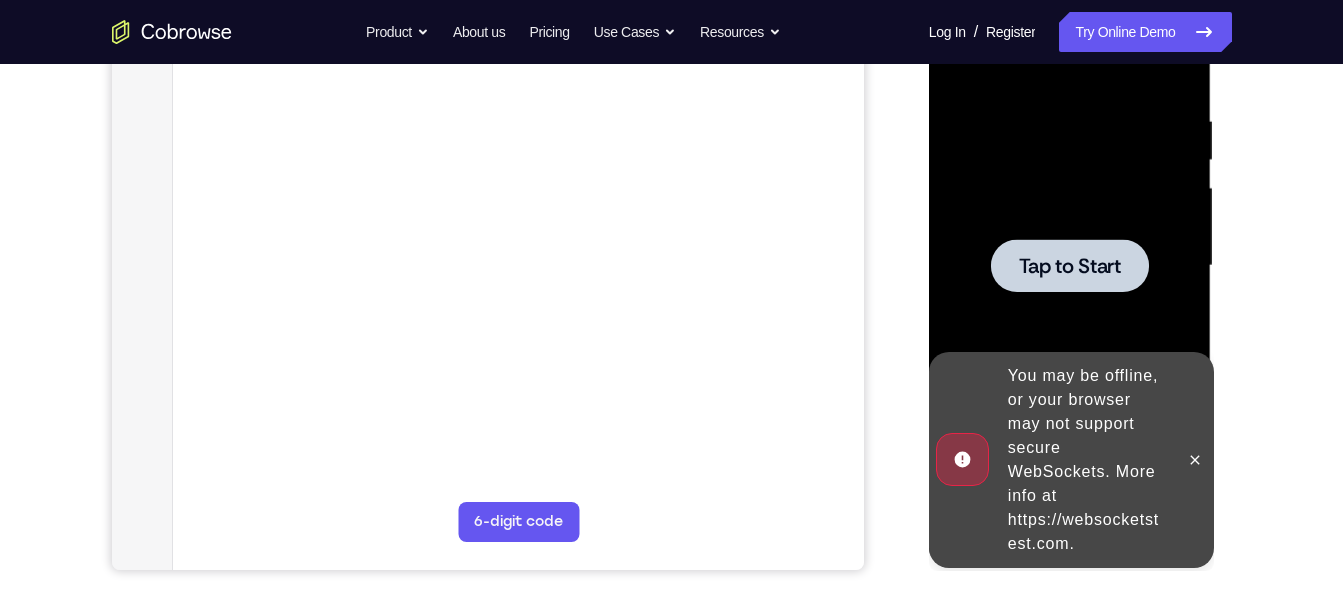 click at bounding box center [1070, 265] 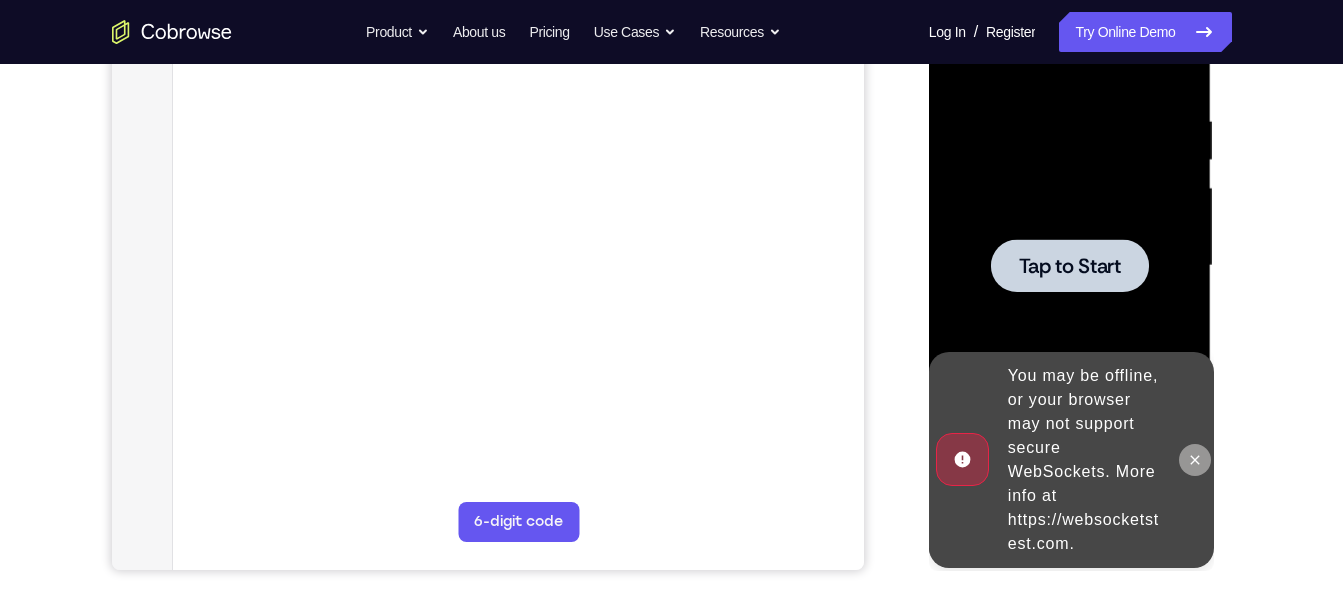 click 